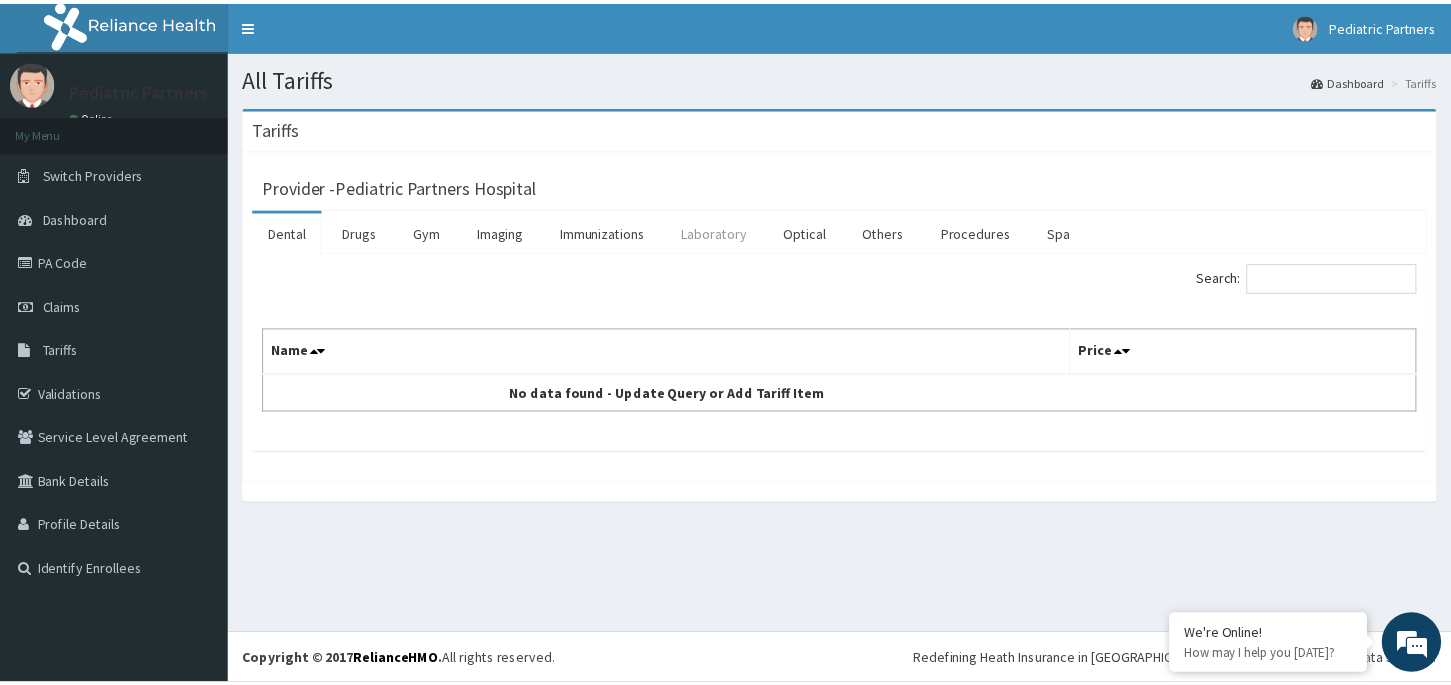 scroll, scrollTop: 0, scrollLeft: 0, axis: both 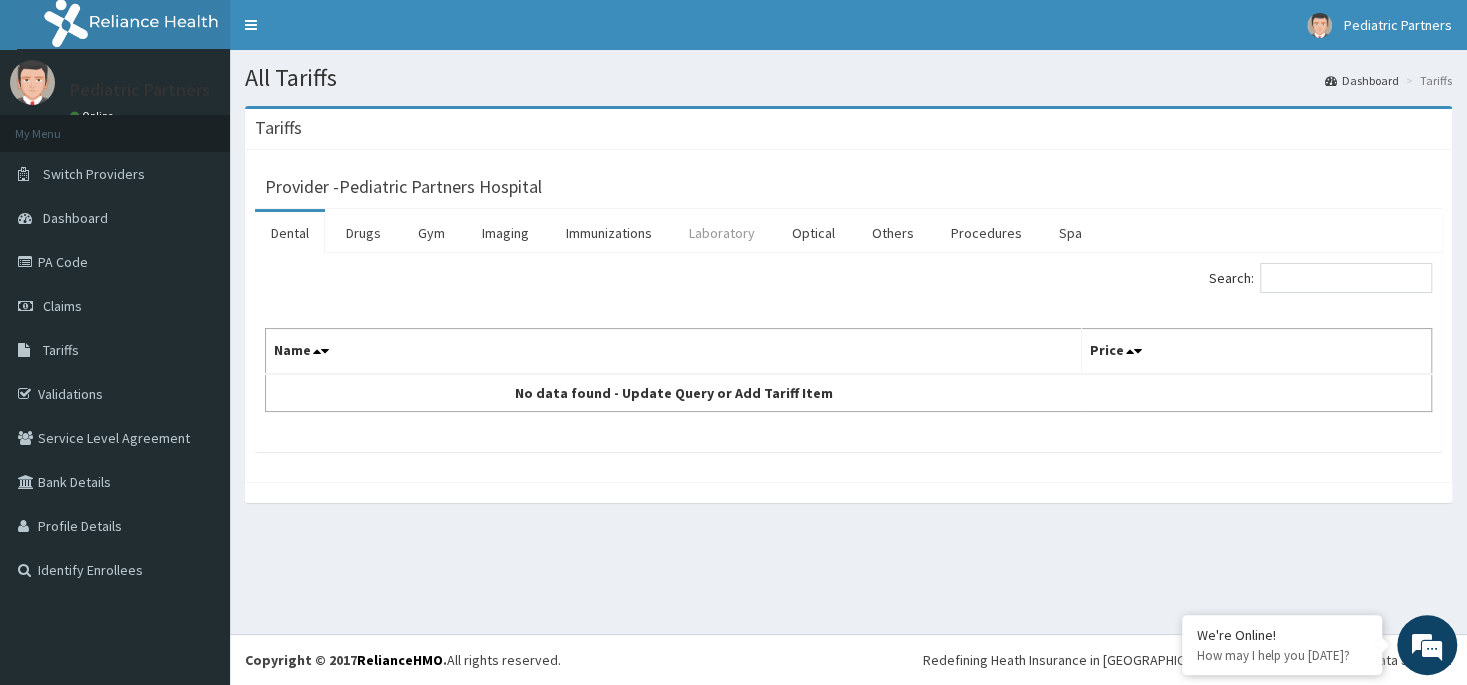 click on "Laboratory" at bounding box center (722, 233) 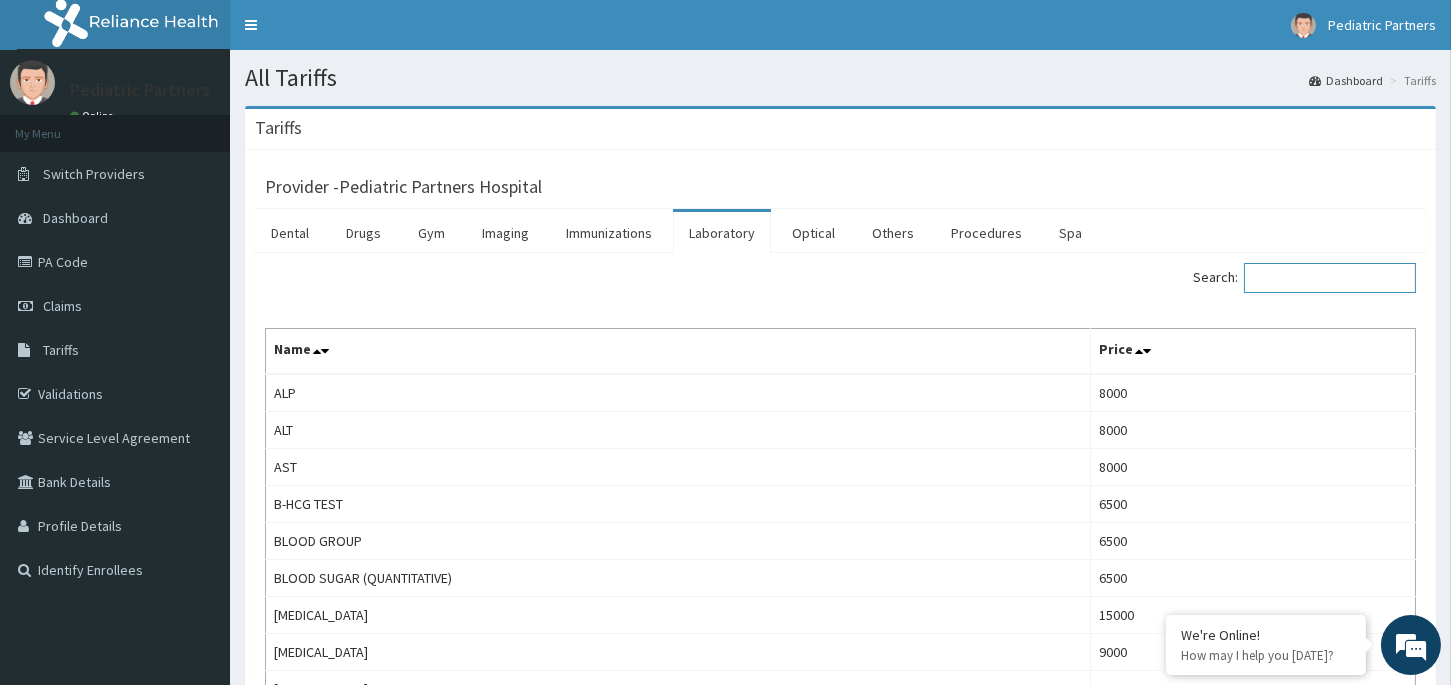 click on "Search:" at bounding box center (1330, 278) 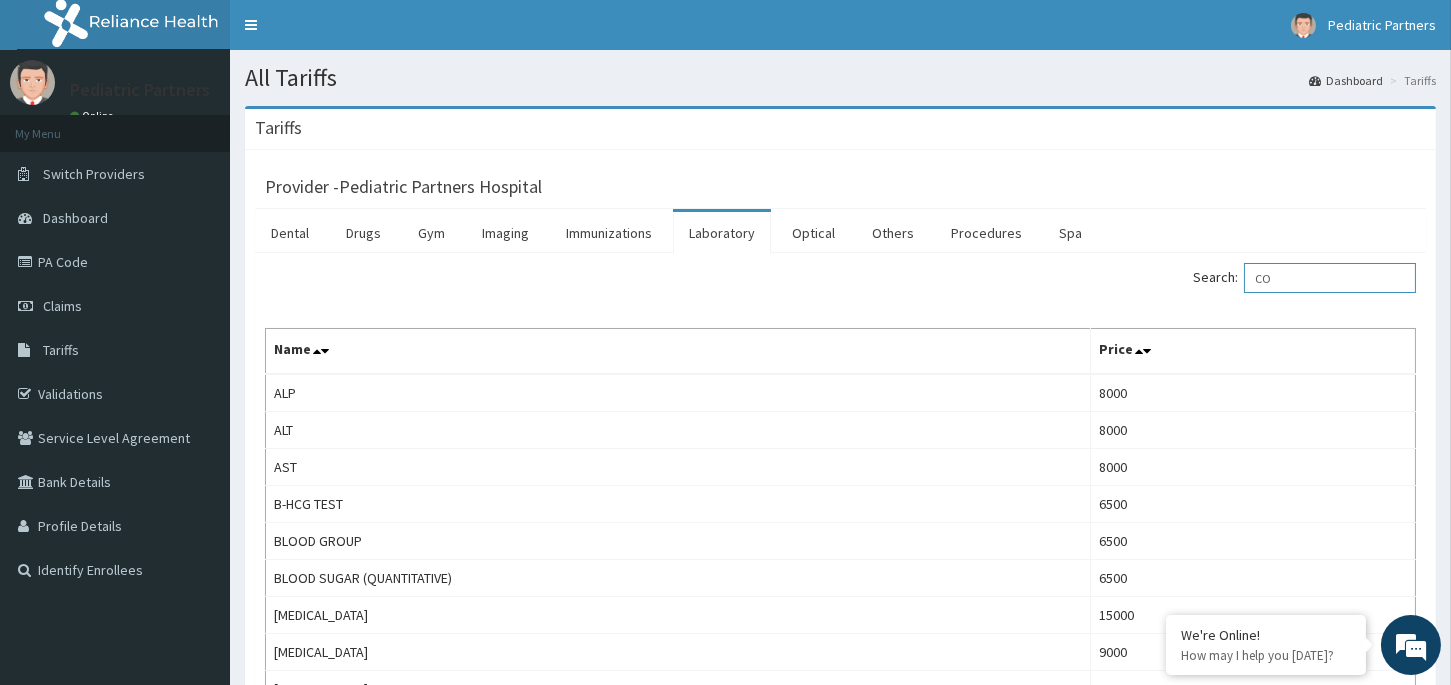 scroll, scrollTop: 0, scrollLeft: 0, axis: both 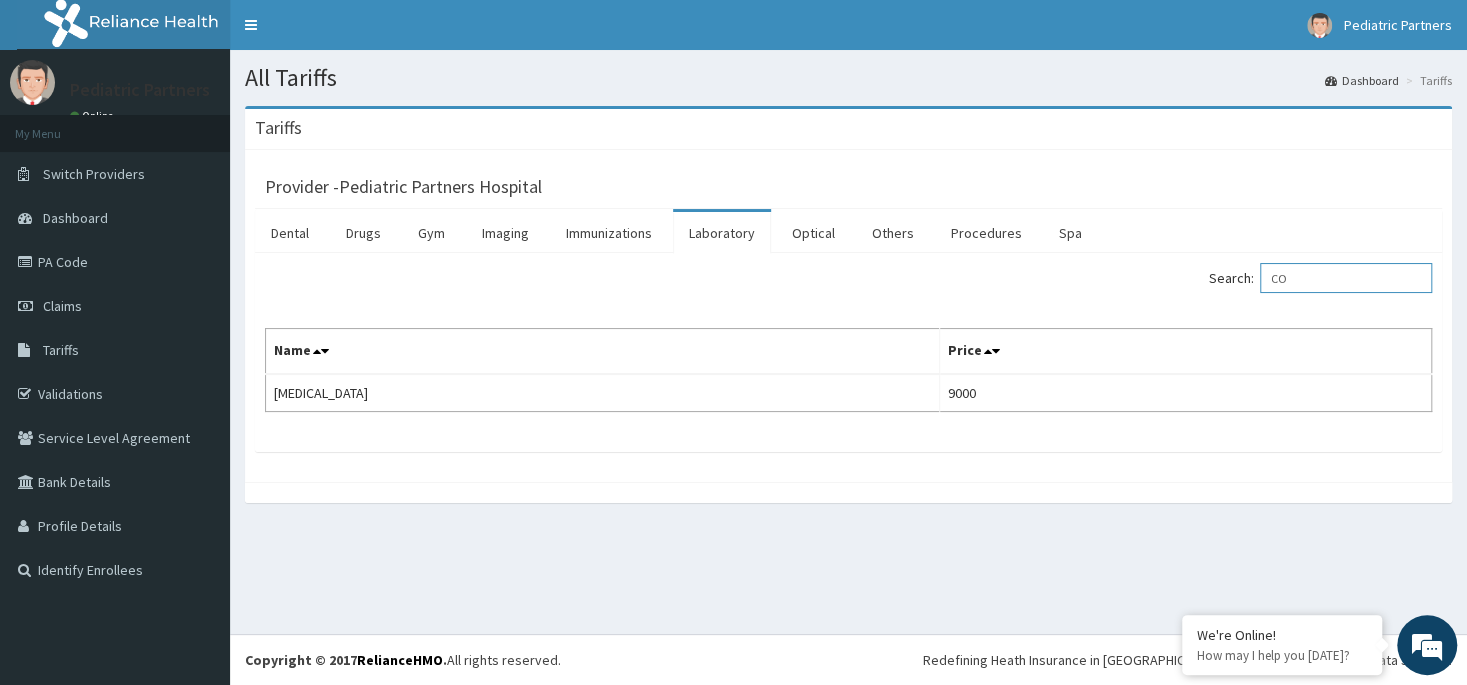 type on "C" 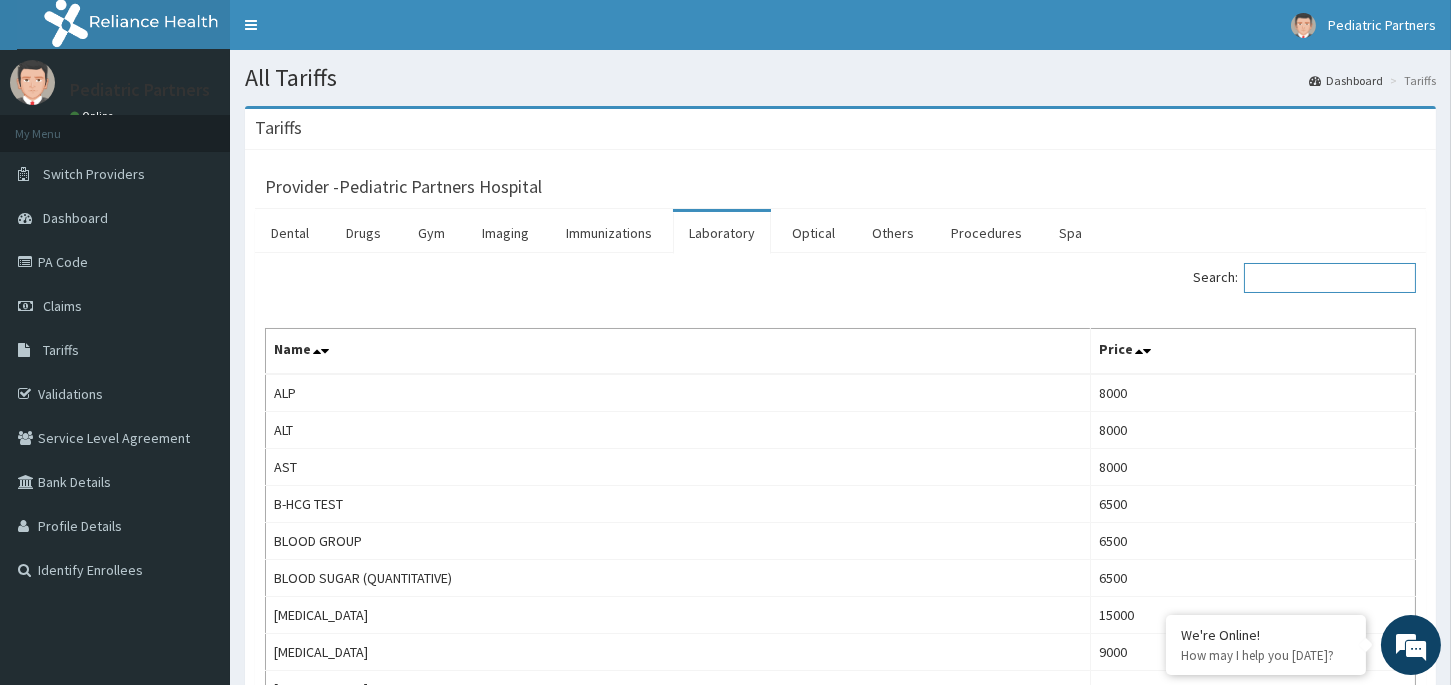 type on "C" 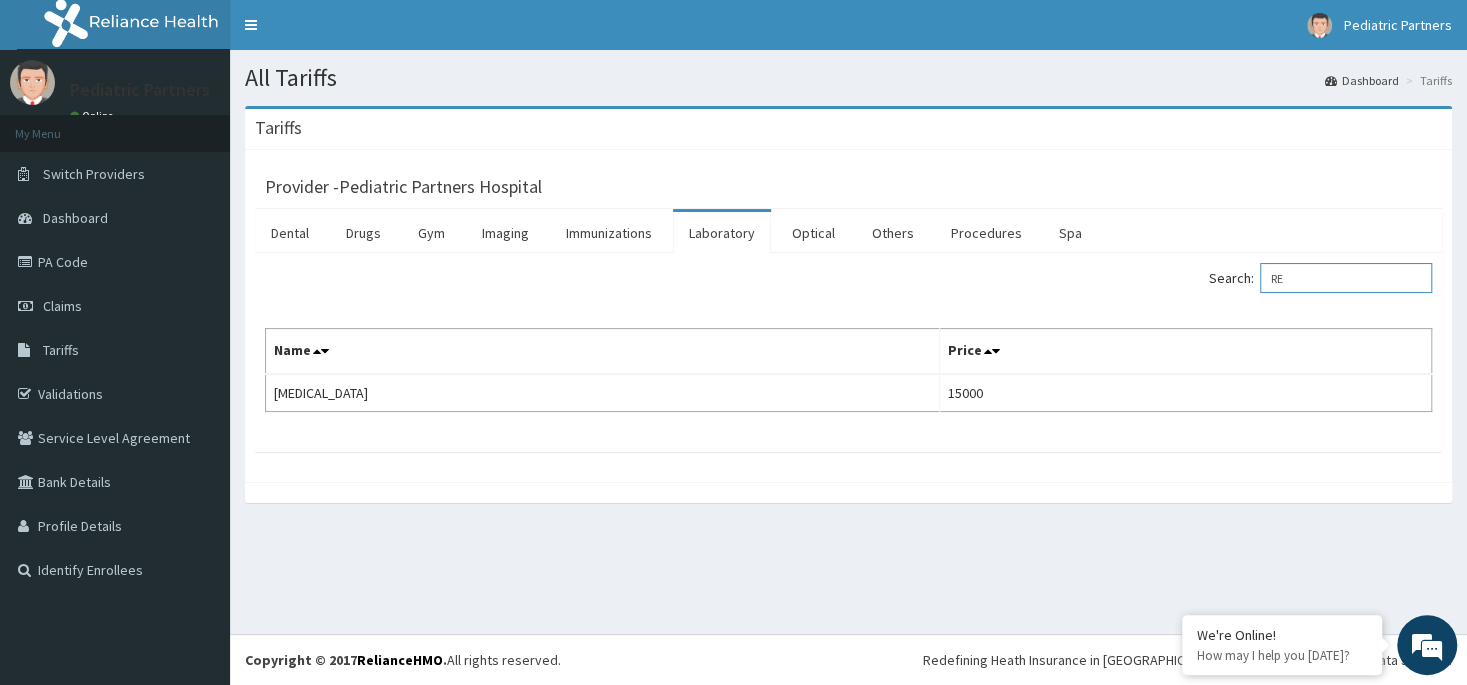 type on "R" 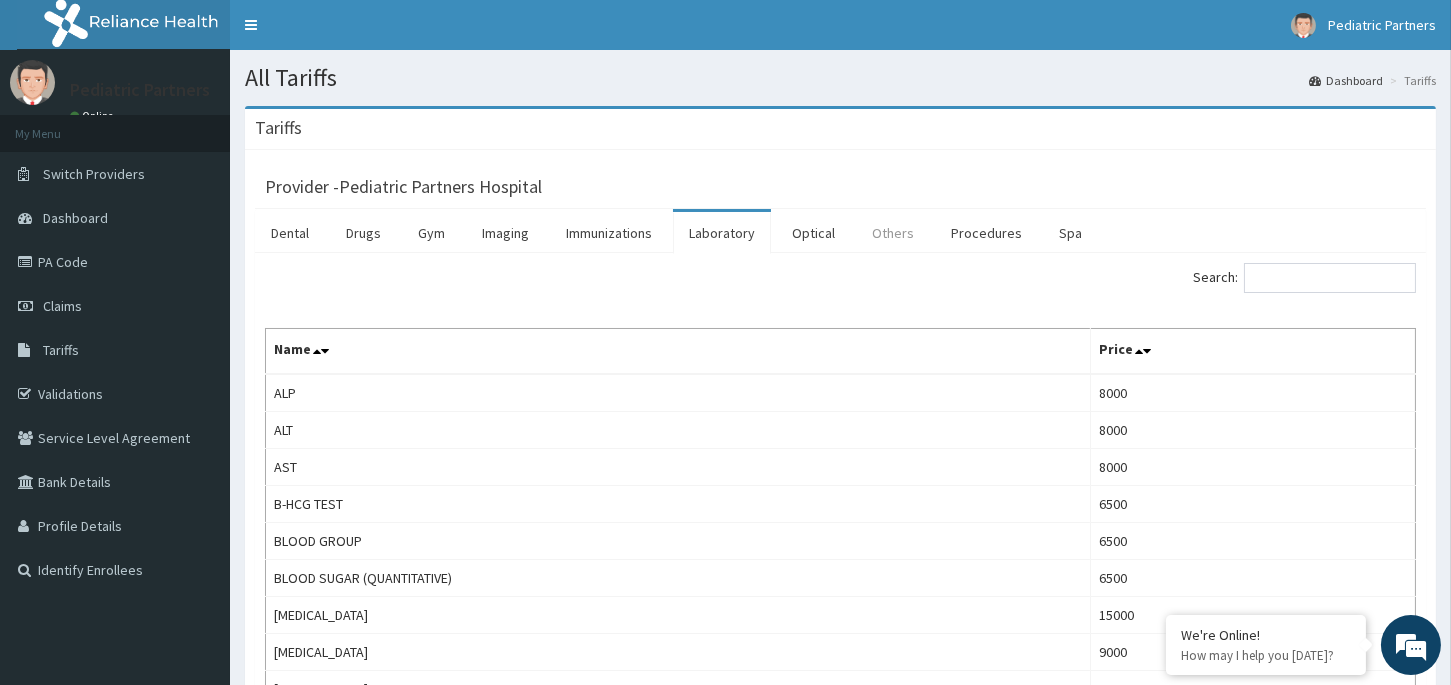 click on "Others" at bounding box center [893, 233] 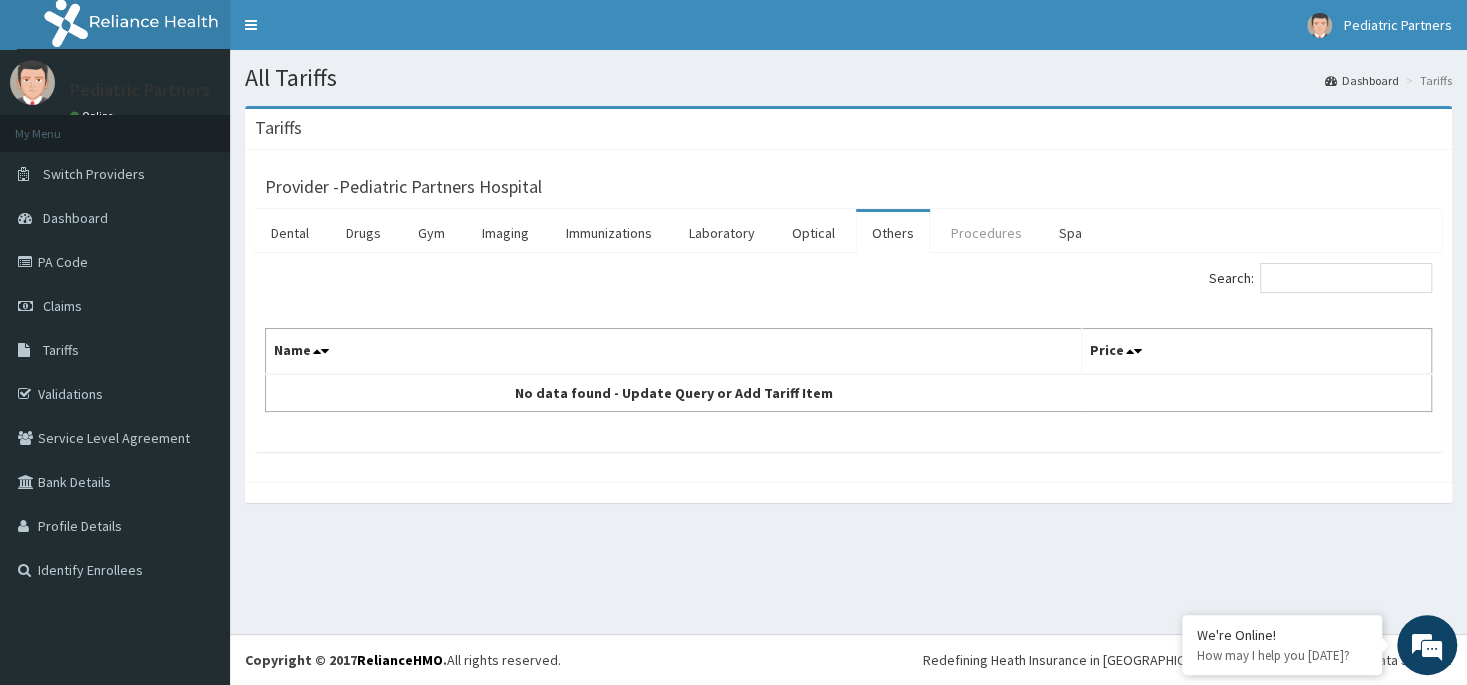 click on "Procedures" at bounding box center [986, 233] 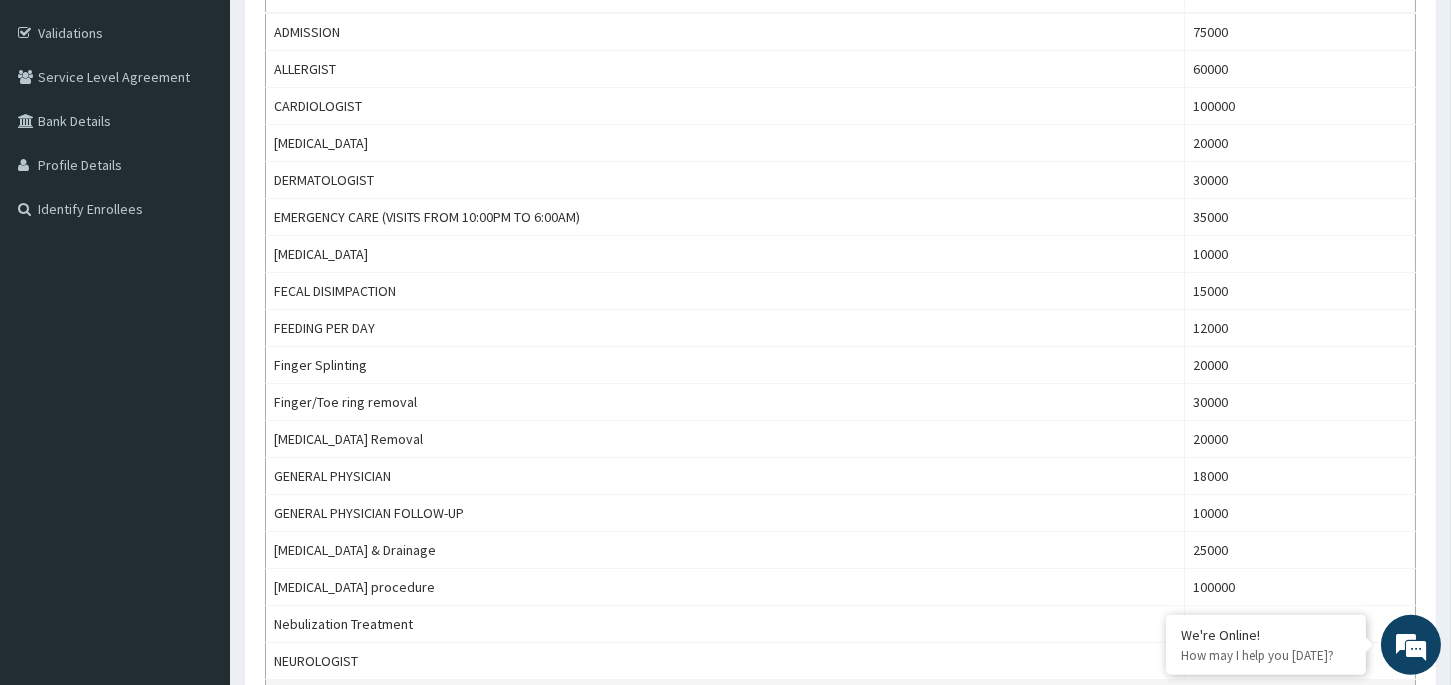 scroll, scrollTop: 330, scrollLeft: 0, axis: vertical 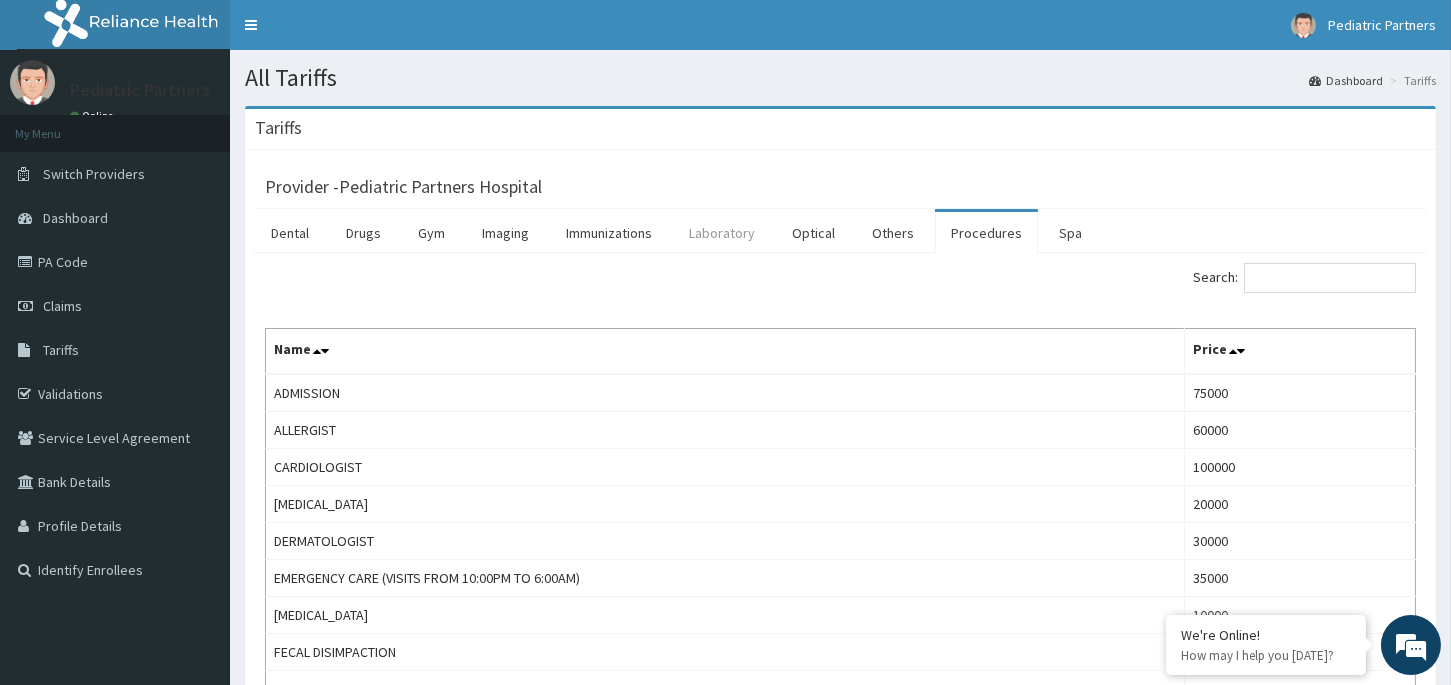 click on "Laboratory" at bounding box center (722, 233) 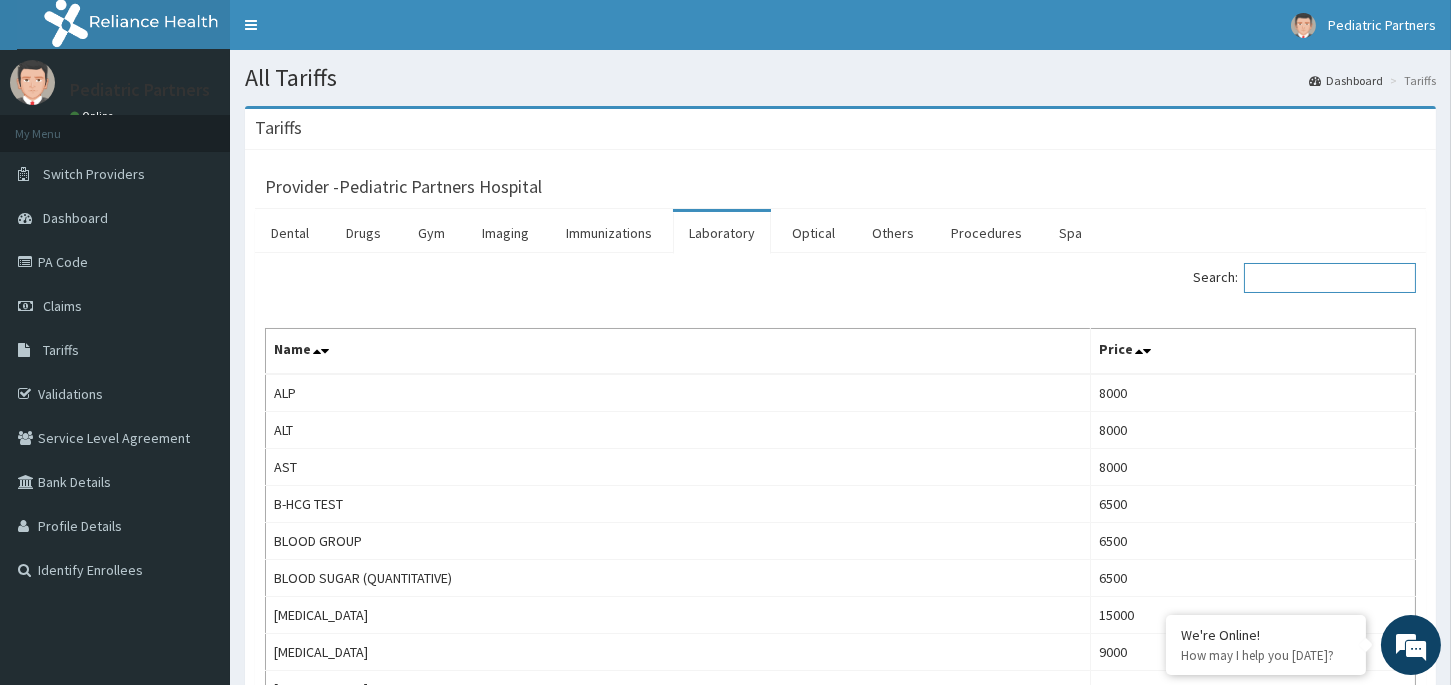click on "Search:" at bounding box center [1330, 278] 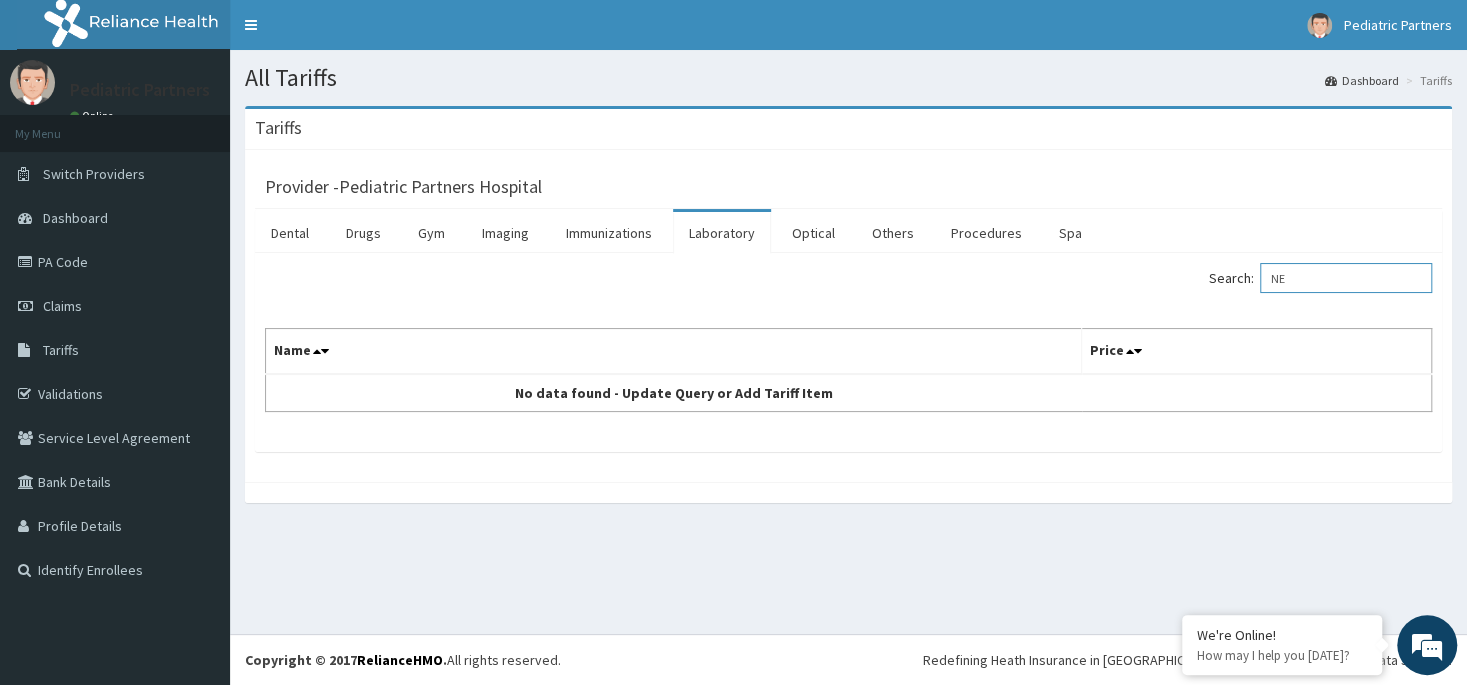 type on "N" 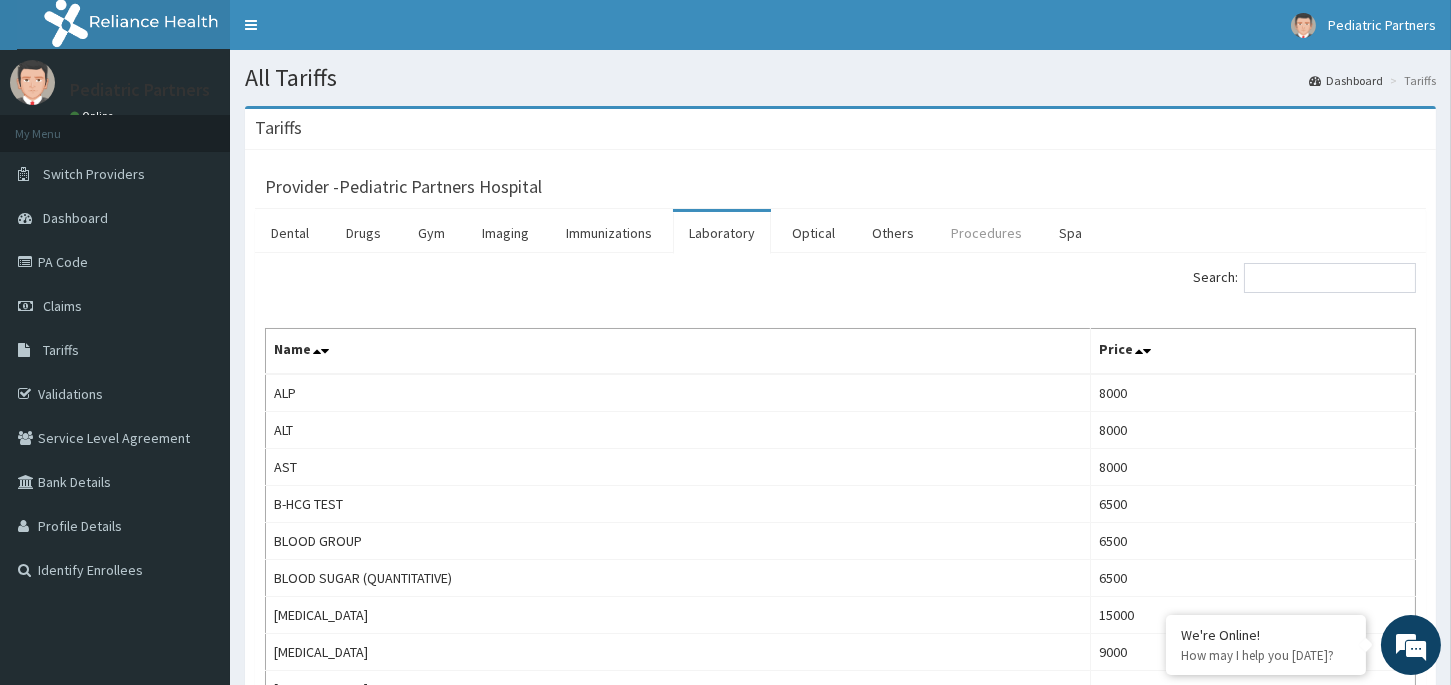 click on "Procedures" at bounding box center [986, 233] 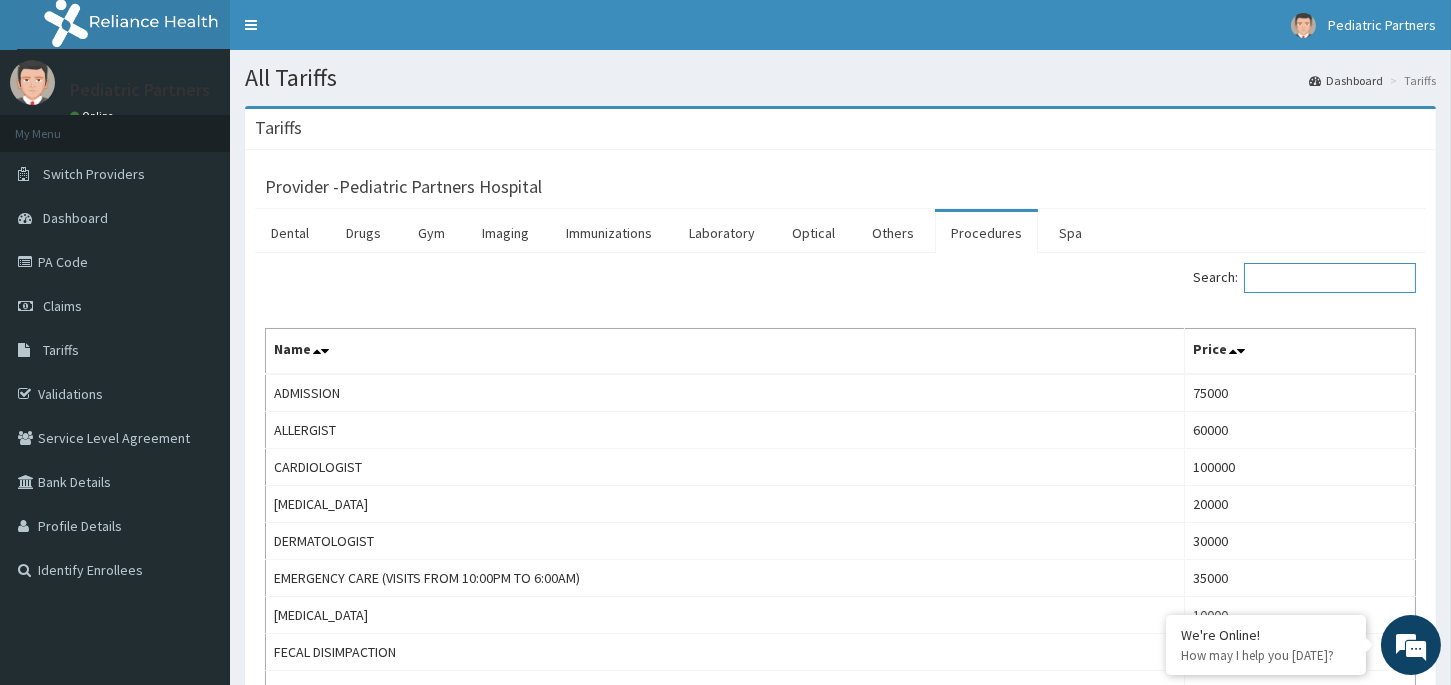 click on "Search:" at bounding box center [1330, 278] 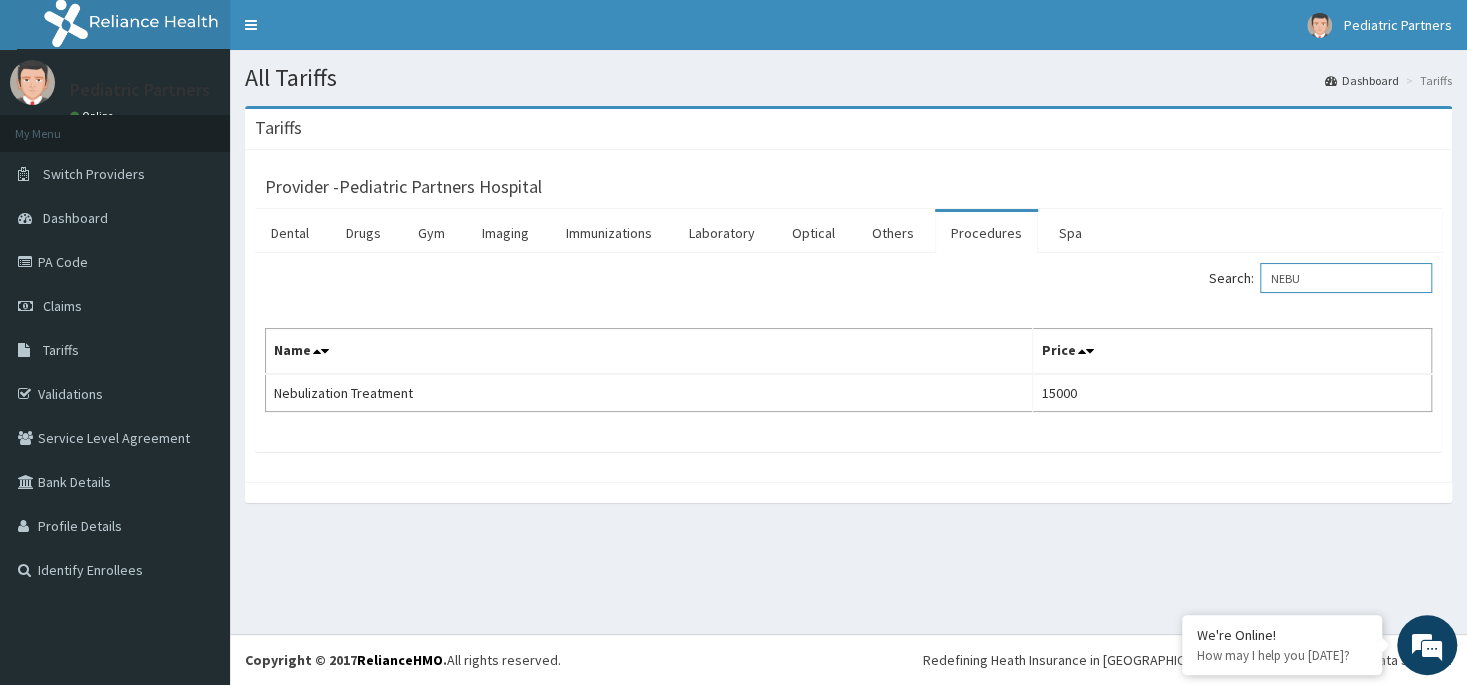 type on "NEBU" 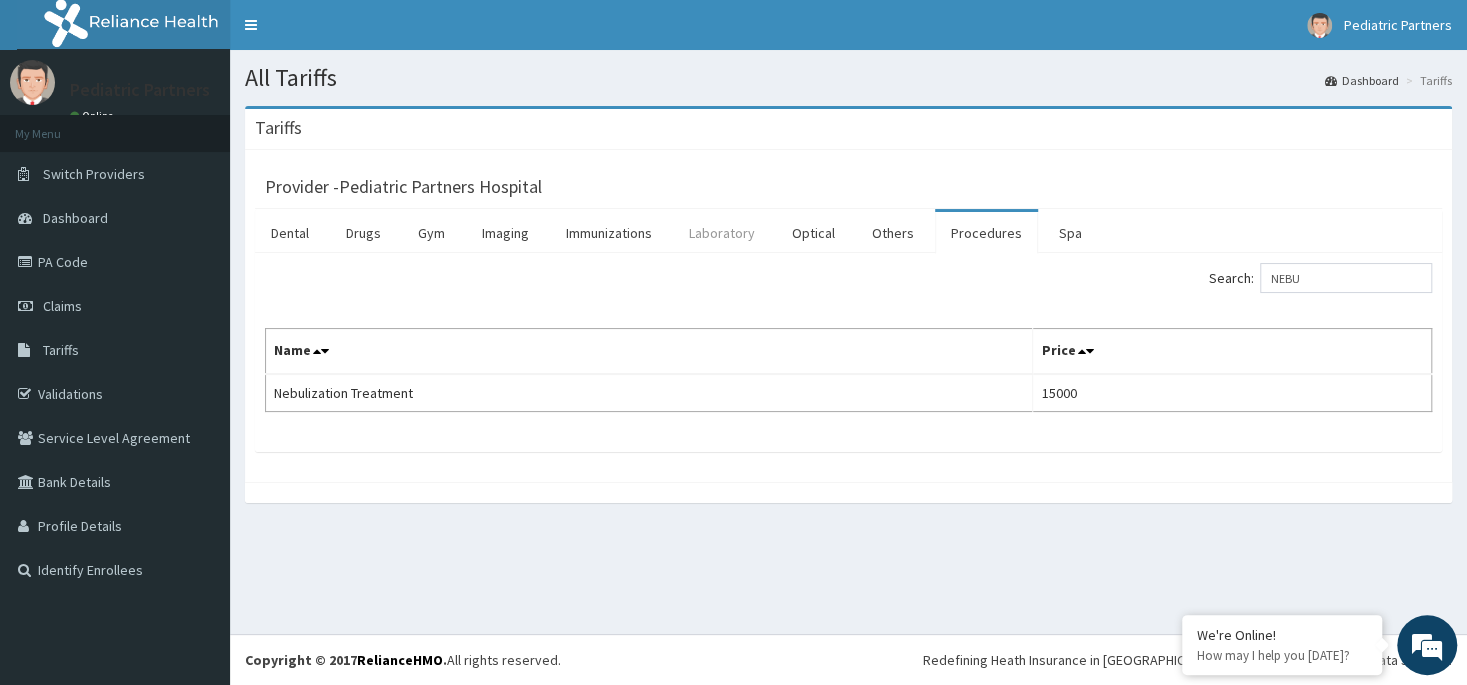 click on "Laboratory" at bounding box center [722, 233] 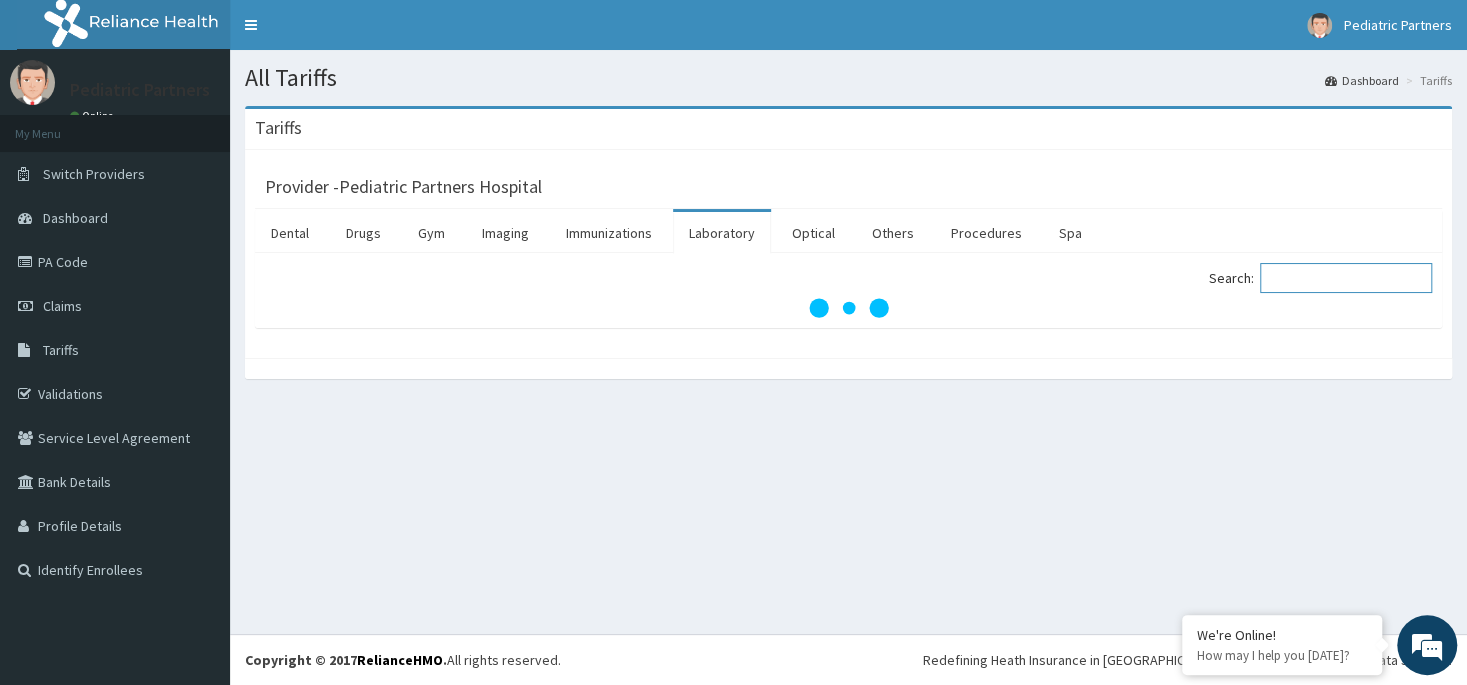 click on "Search:" at bounding box center [1346, 278] 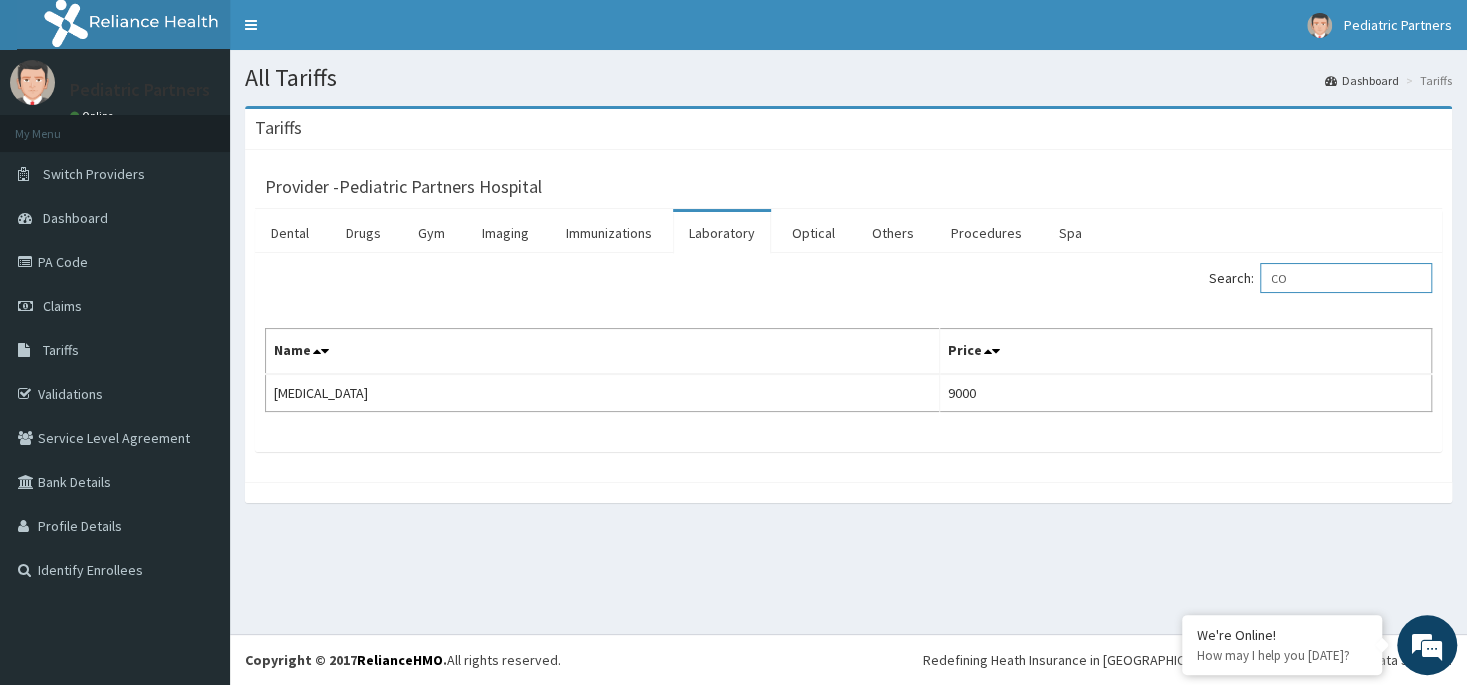 type on "C" 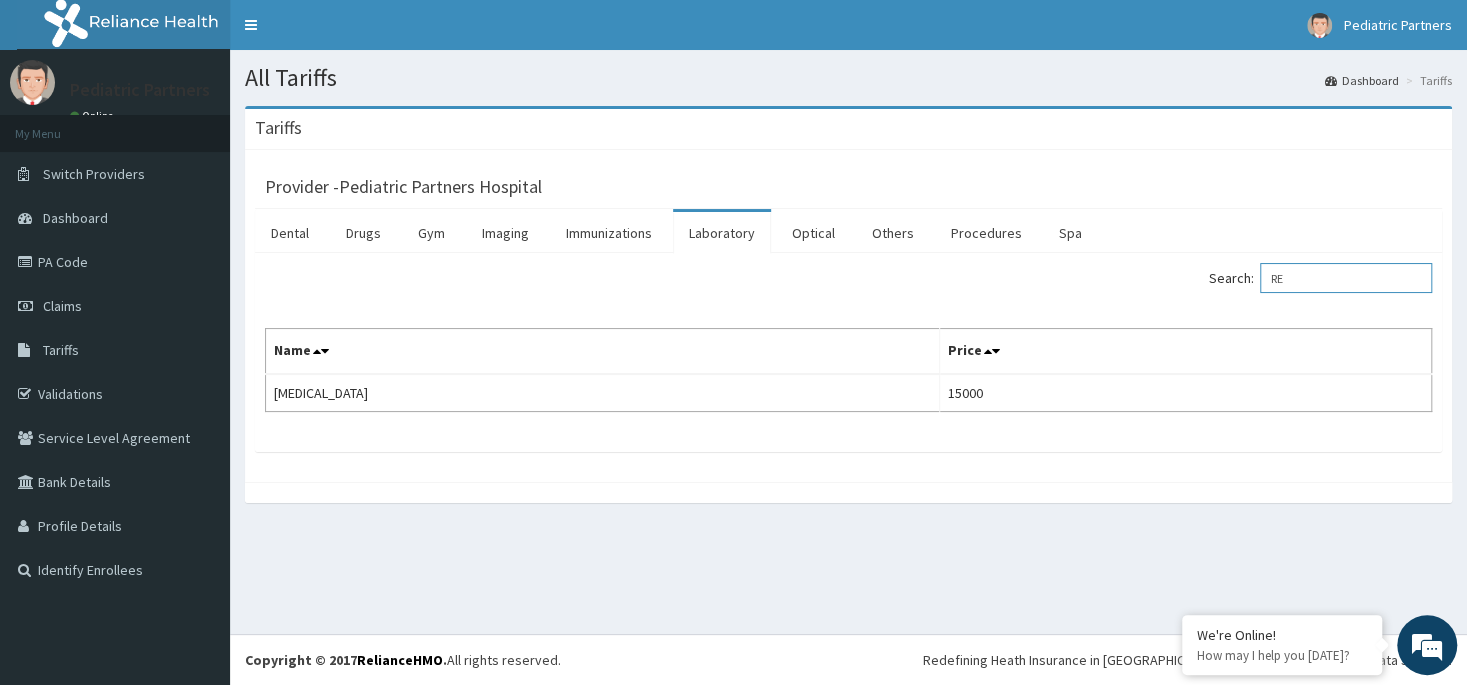type on "R" 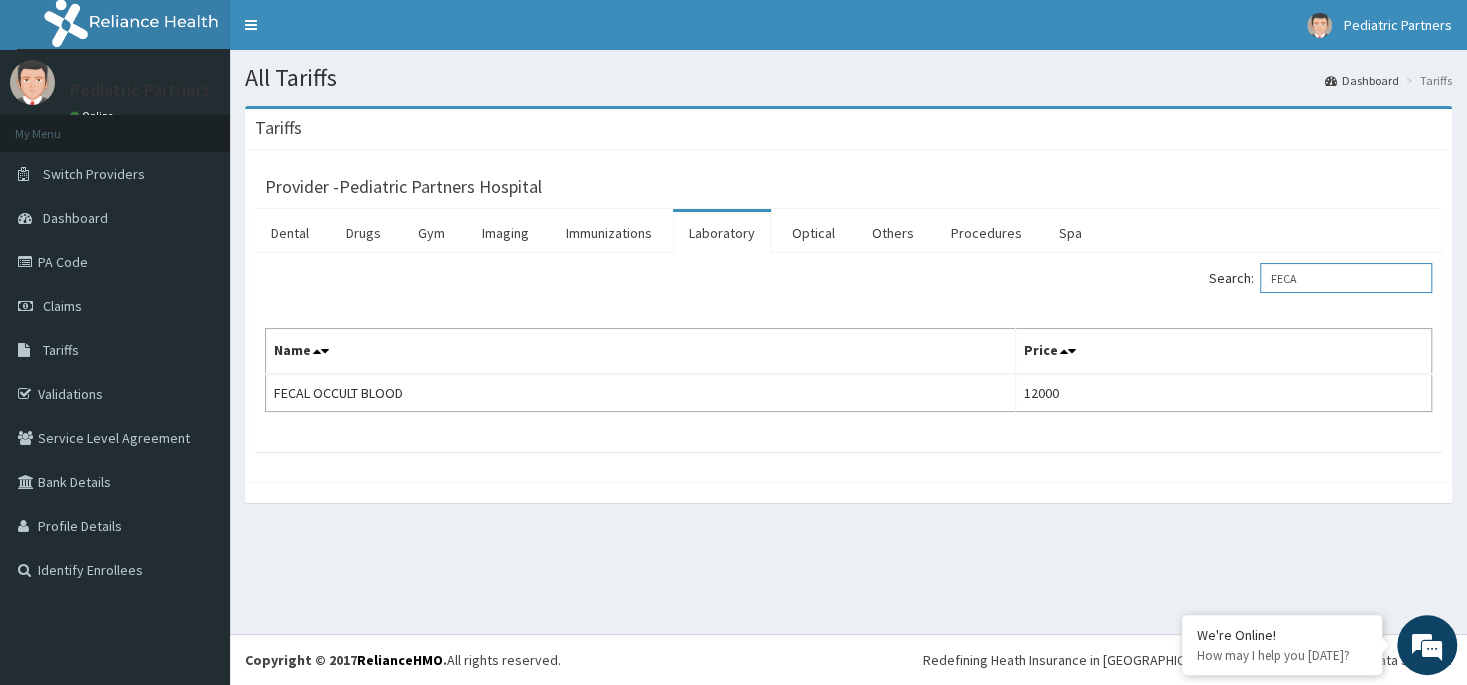 type on "FECA" 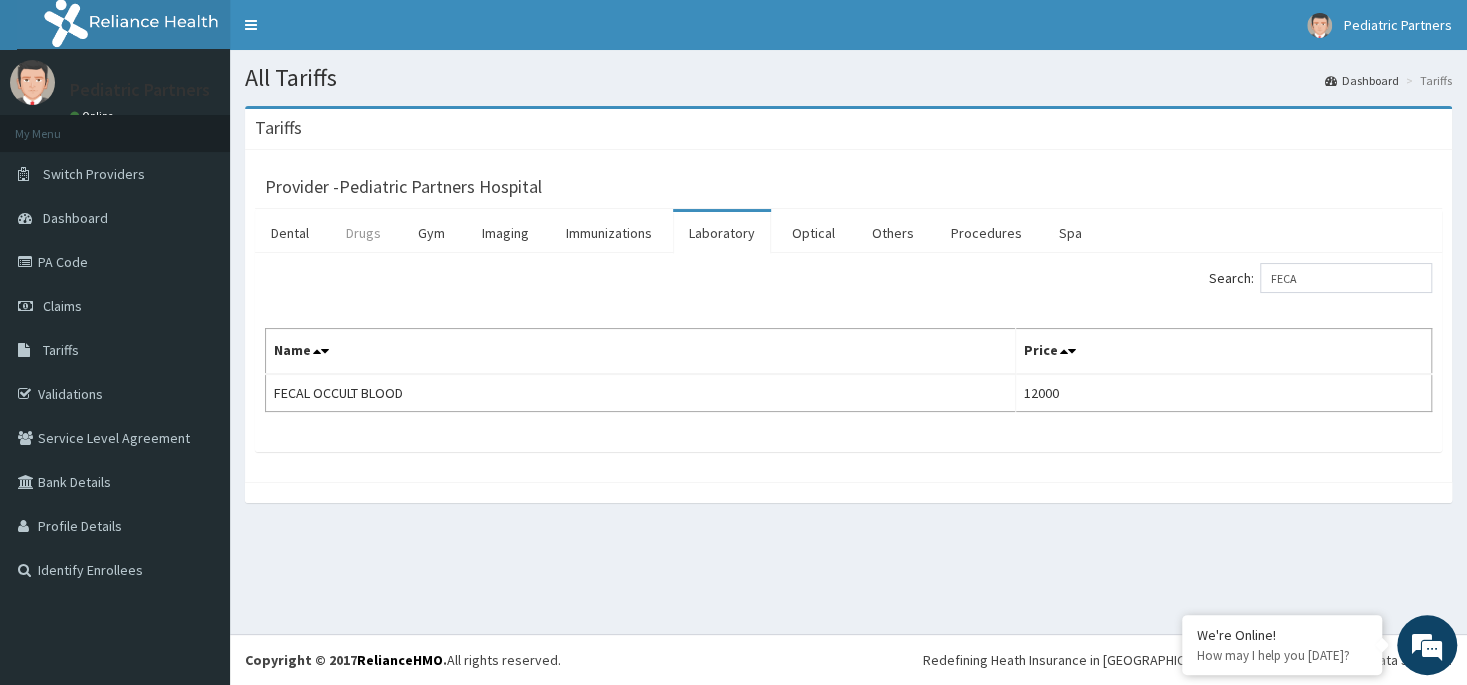 click on "Drugs" at bounding box center [363, 233] 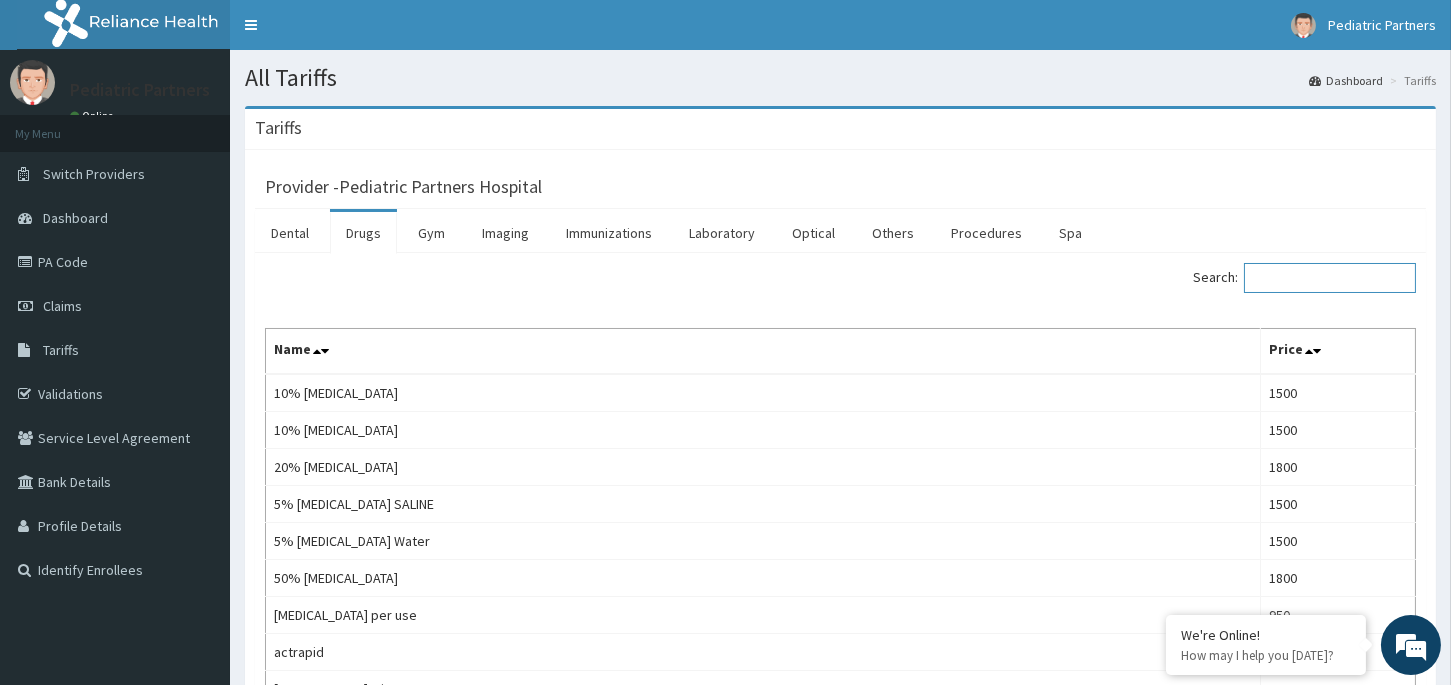 click on "Search:" at bounding box center [1330, 278] 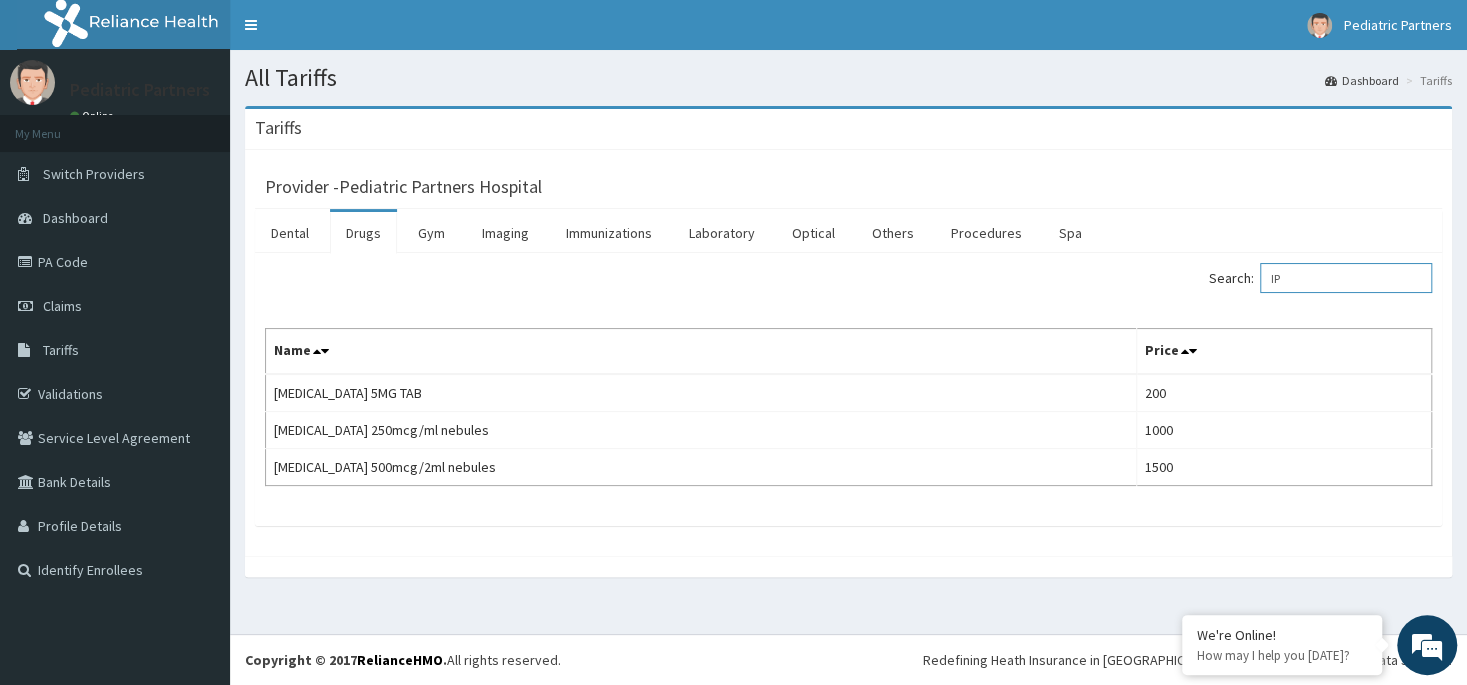 type on "I" 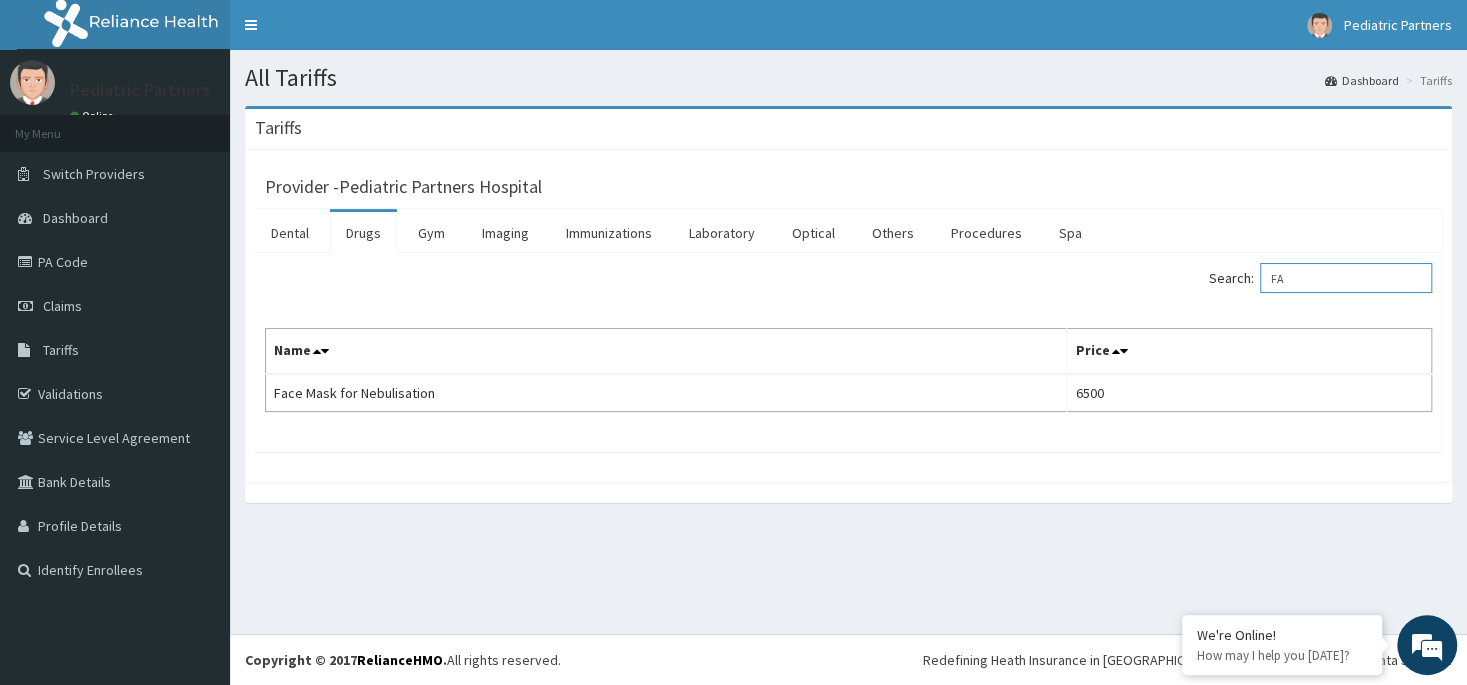 type on "F" 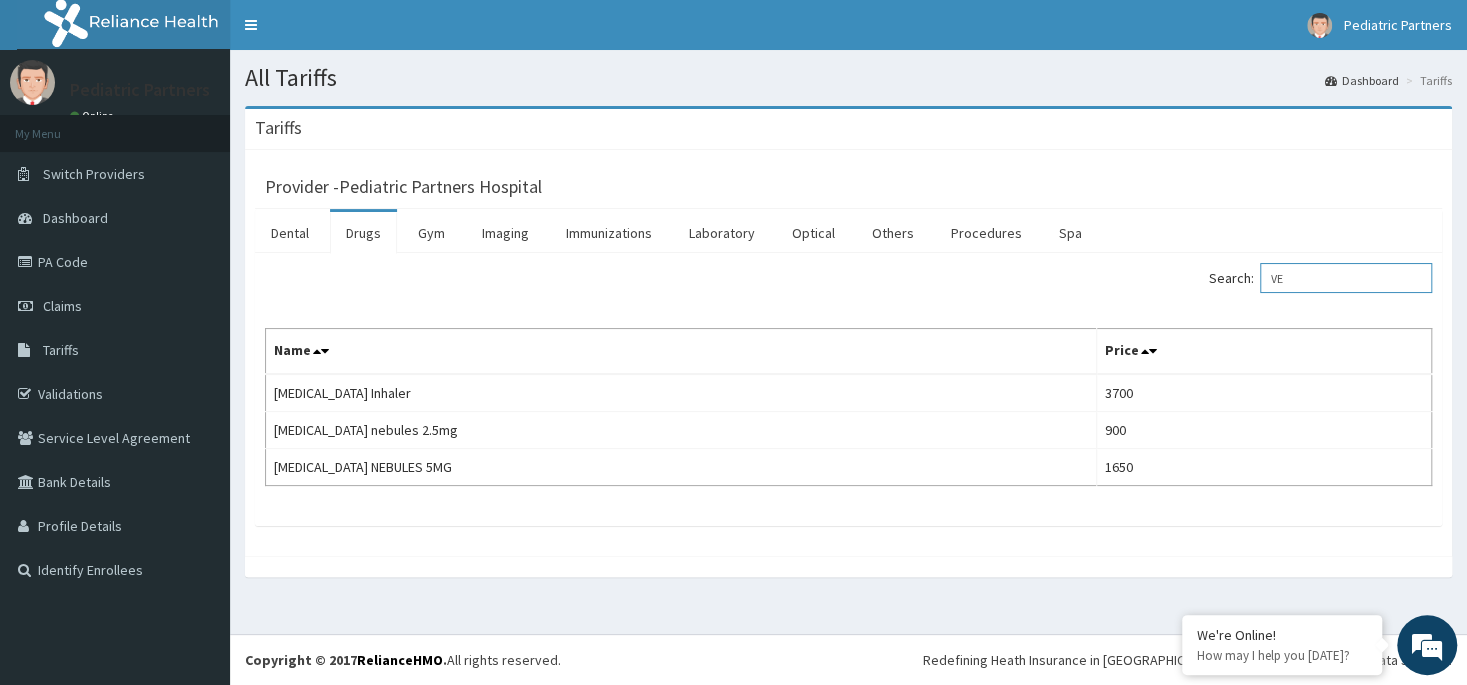 type on "V" 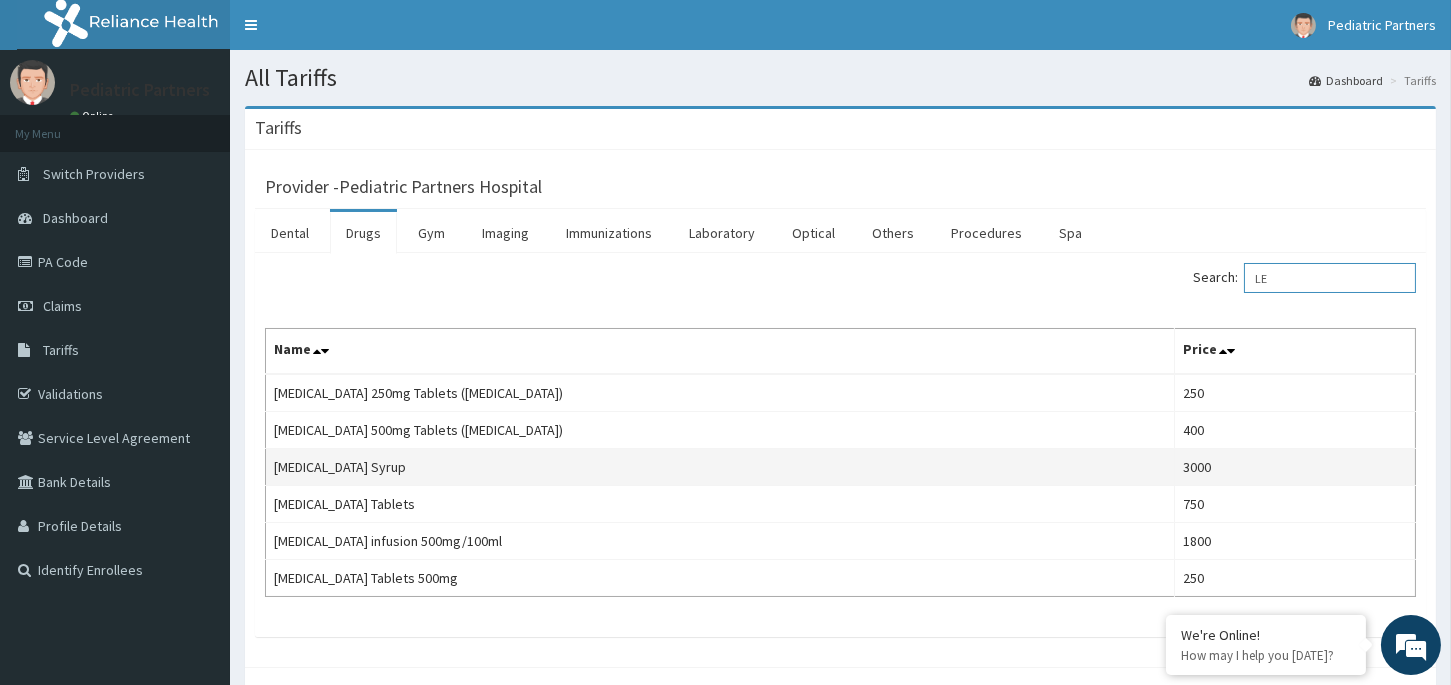 type on "L" 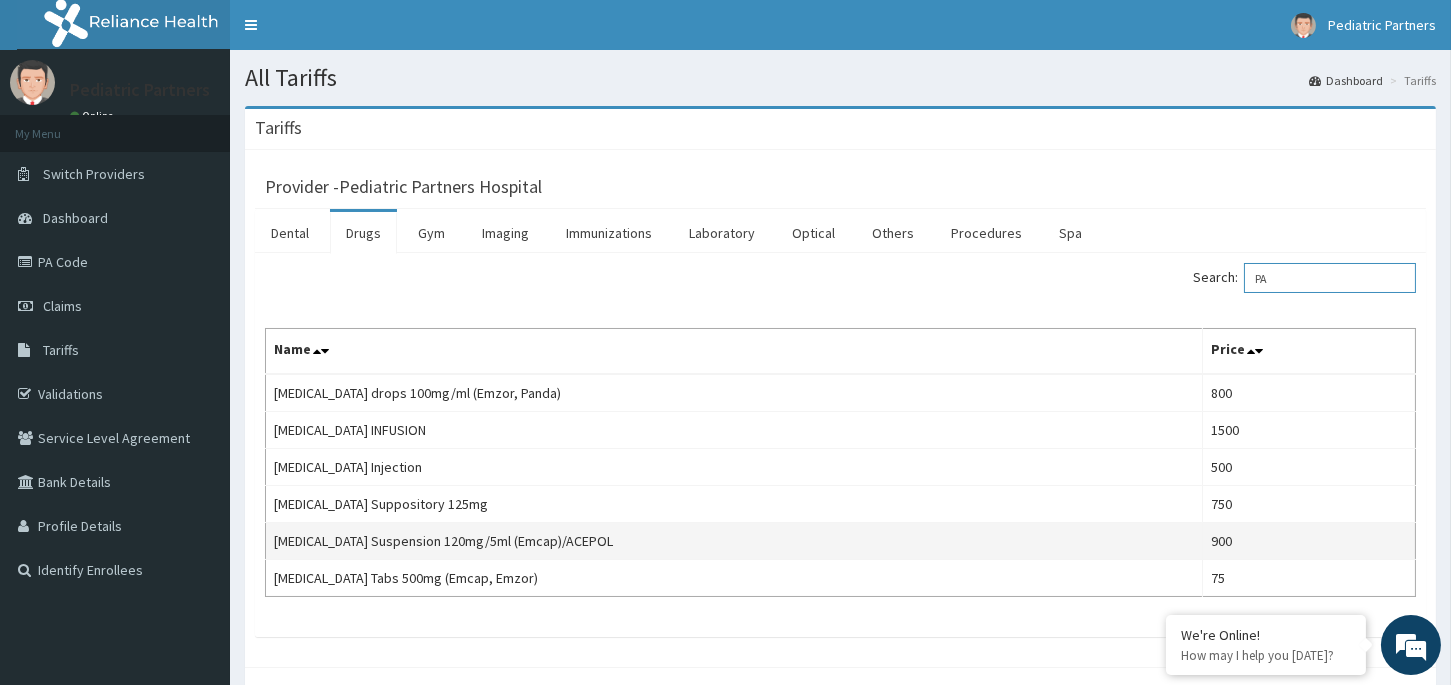 type on "P" 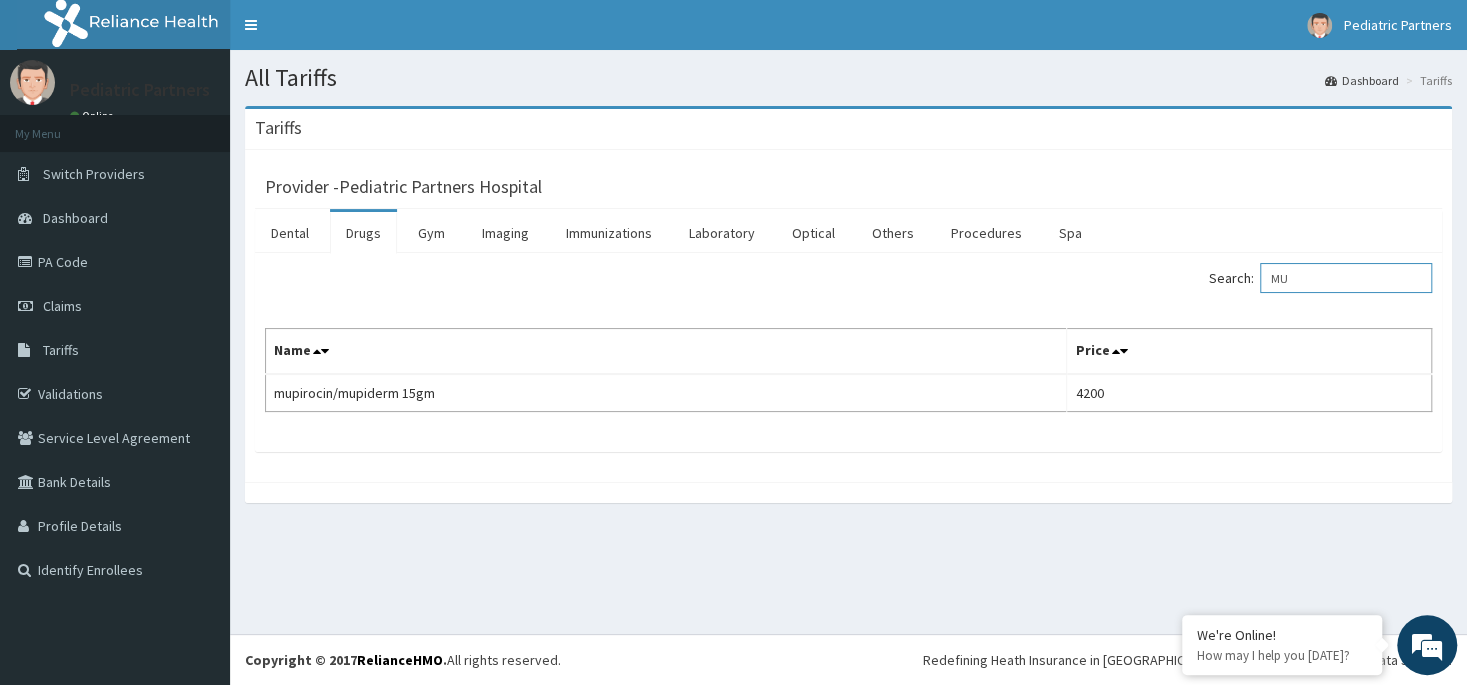 type on "M" 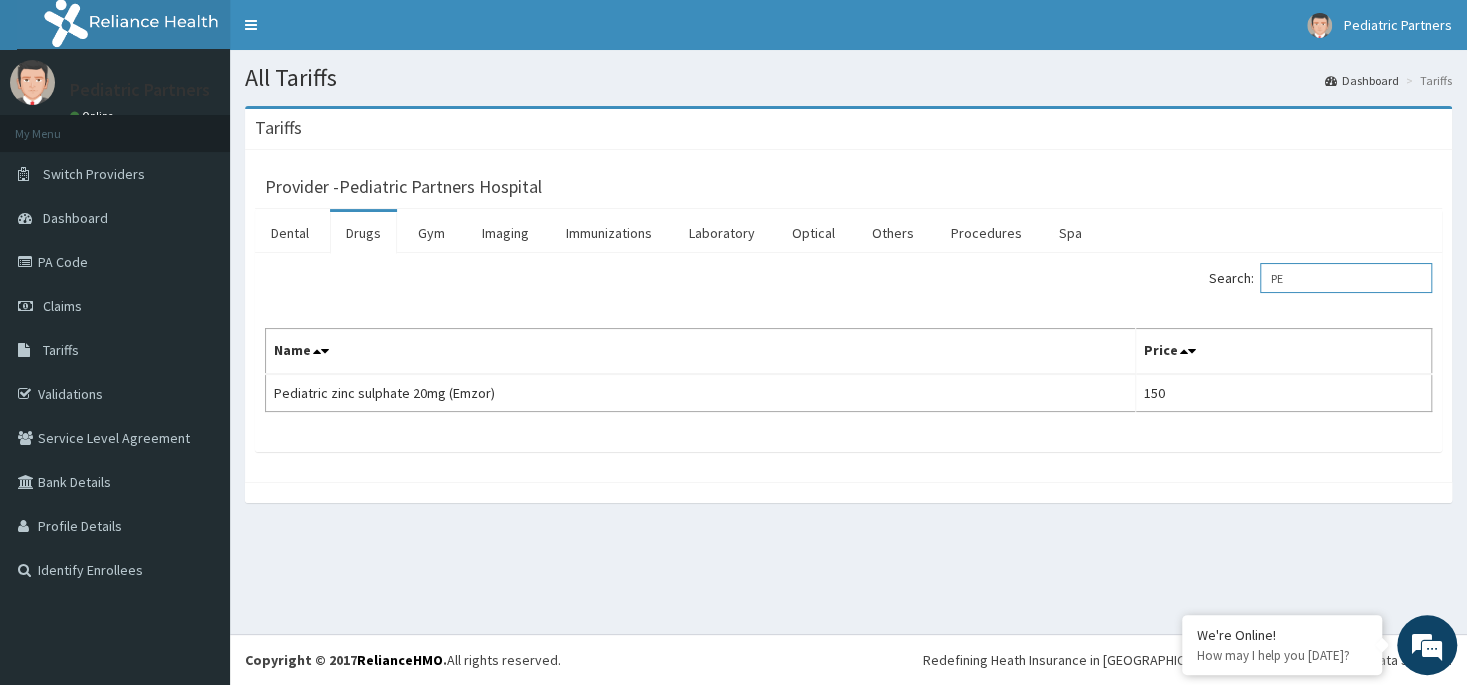 type on "P" 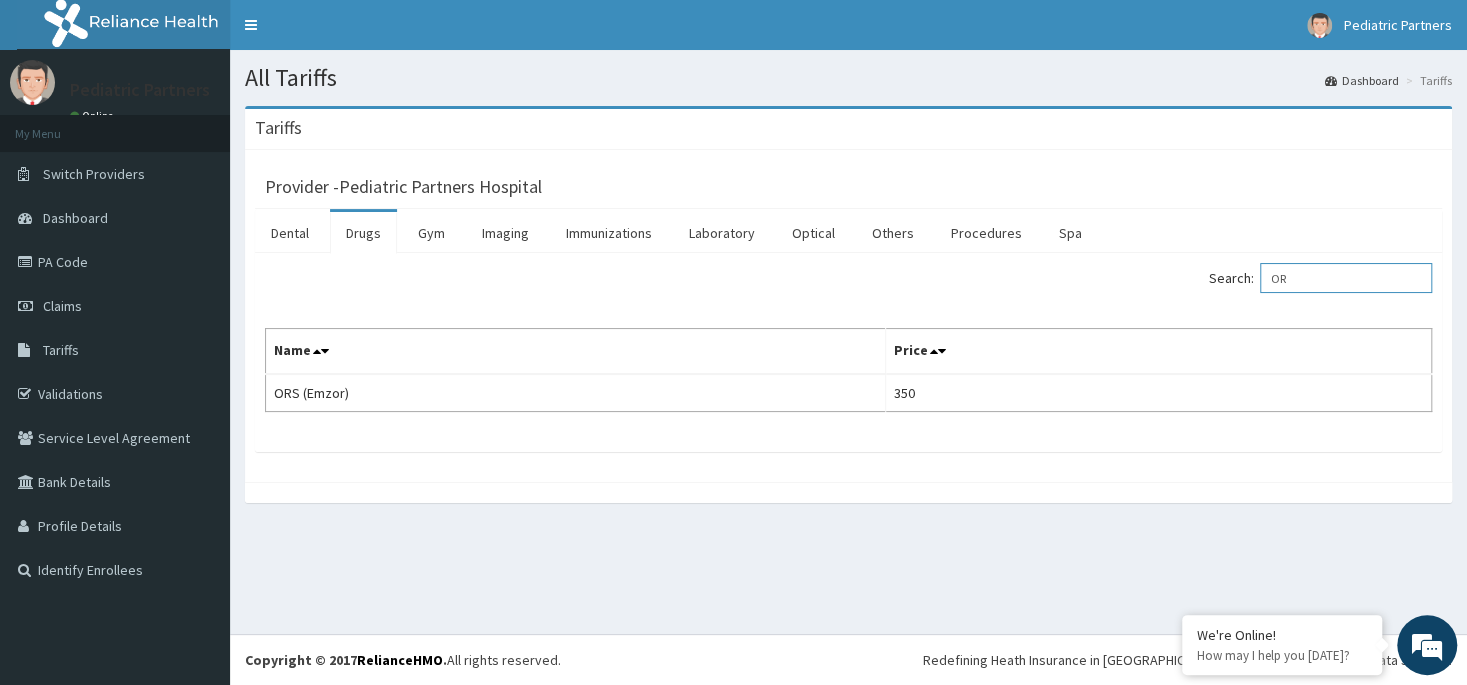 type on "O" 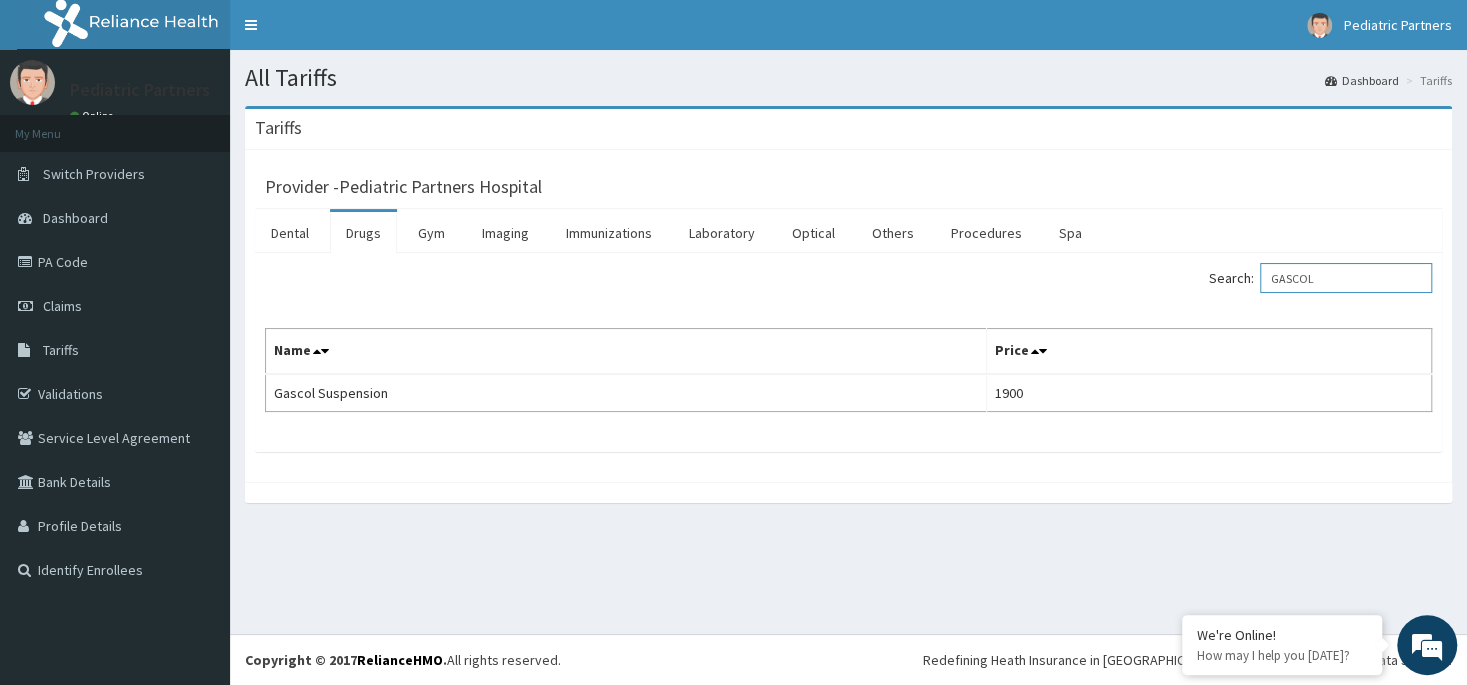 type on "GASCOL" 